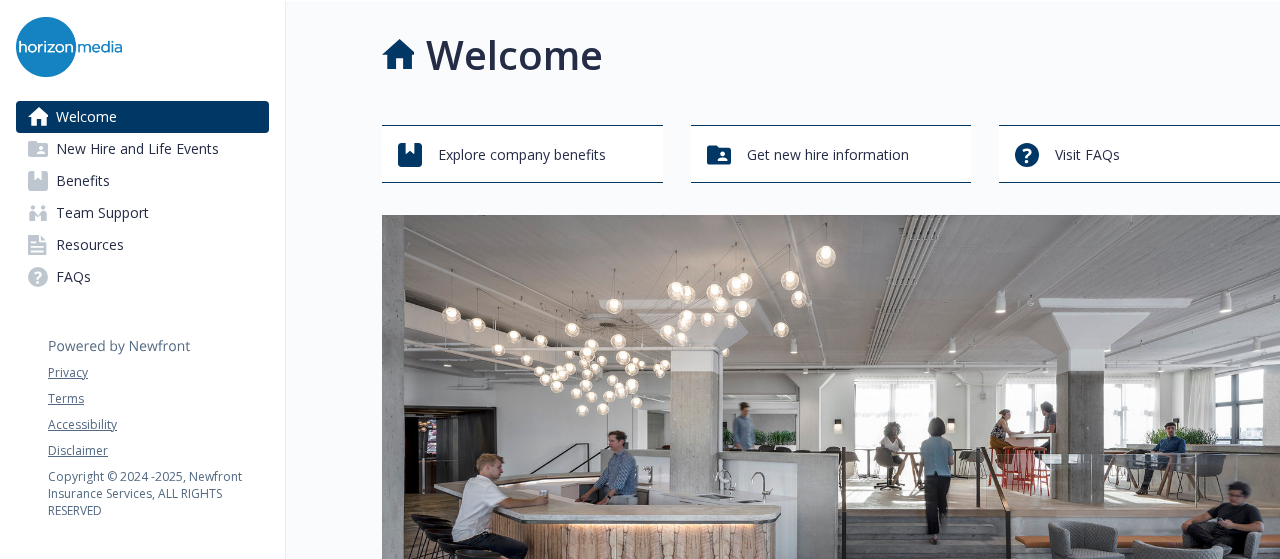 scroll, scrollTop: 0, scrollLeft: 0, axis: both 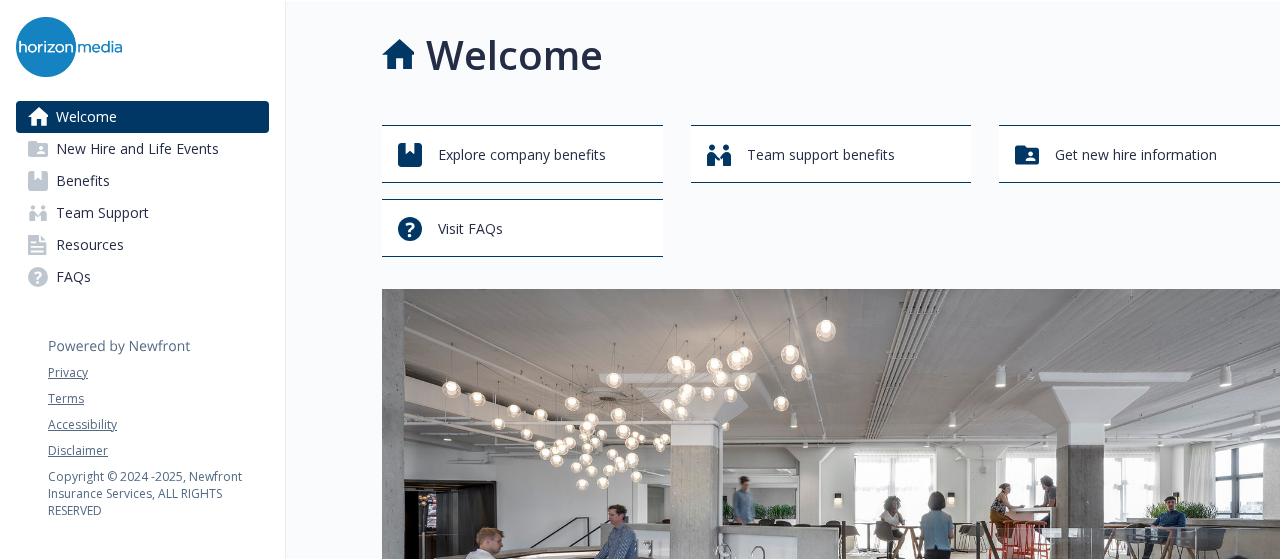 click on "Benefits" at bounding box center (142, 181) 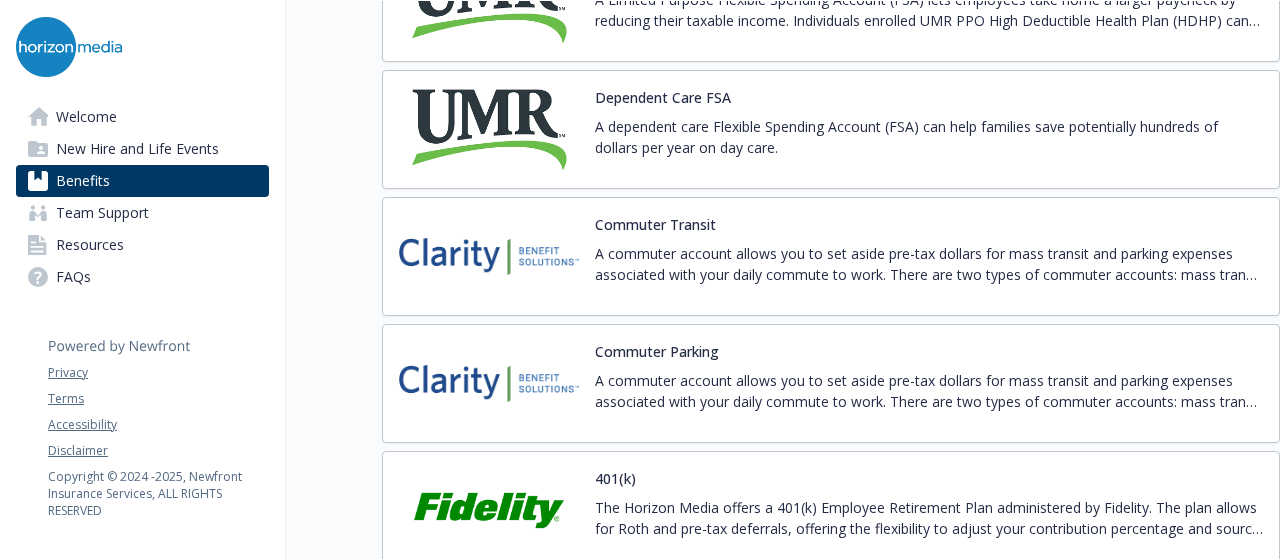 scroll, scrollTop: 3231, scrollLeft: 0, axis: vertical 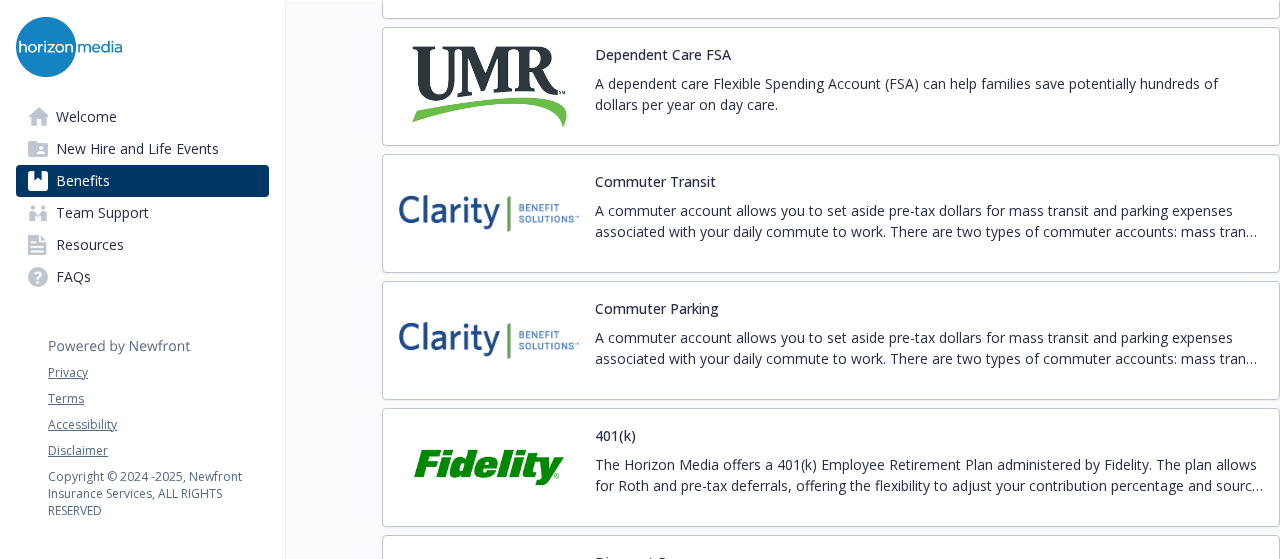 click on "Commuter Transit A commuter account allows you to set aside pre-tax dollars for mass transit and parking expenses associated with your daily commute to work.
There are two types of commuter accounts: mass transit and parking. You have the option to enroll in one or both accounts. You choose a monthly election amount for mass transit expenses and parking expenses up to the IRS limit. The money is placed in your account via payroll deduction and then used to pay for eligible commuting expenses." at bounding box center [929, 213] 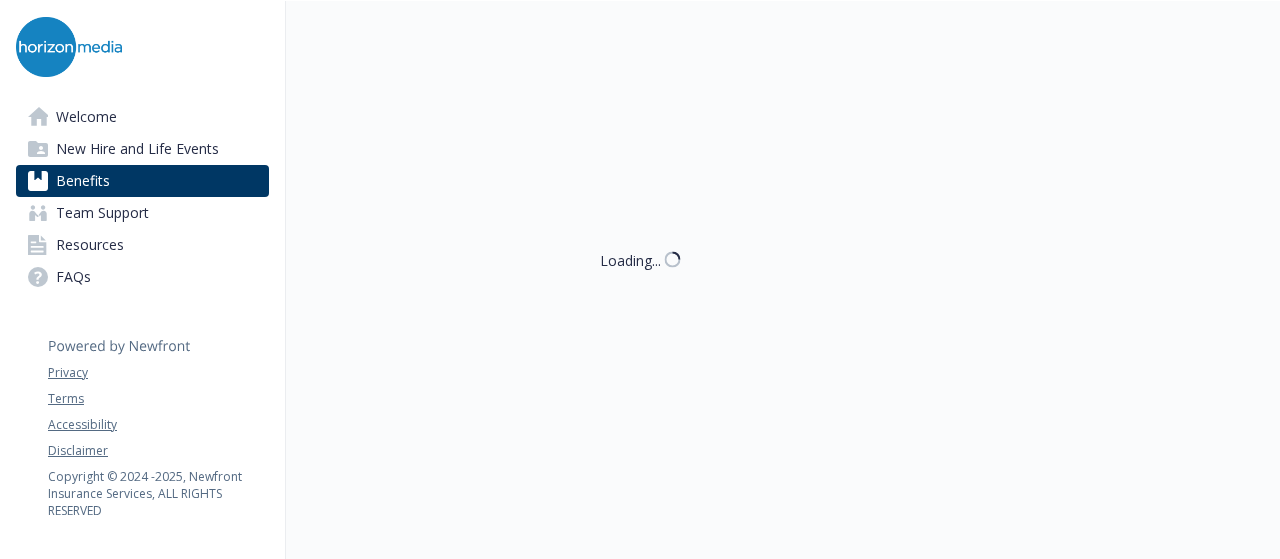 scroll, scrollTop: 3231, scrollLeft: 0, axis: vertical 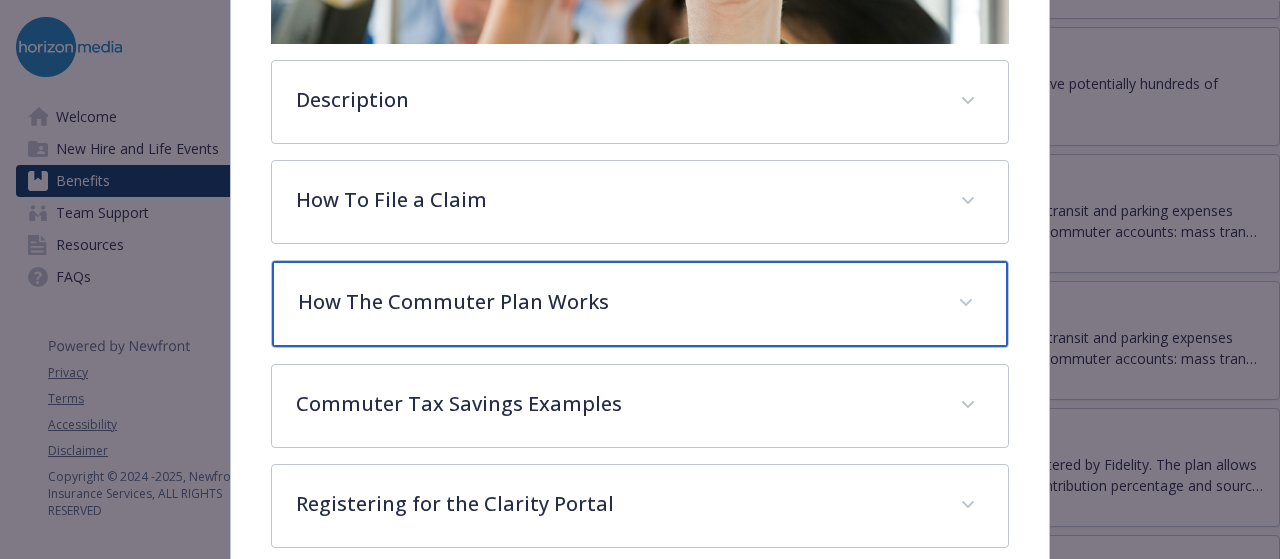 click on "How The Commuter Plan Works" at bounding box center (639, 304) 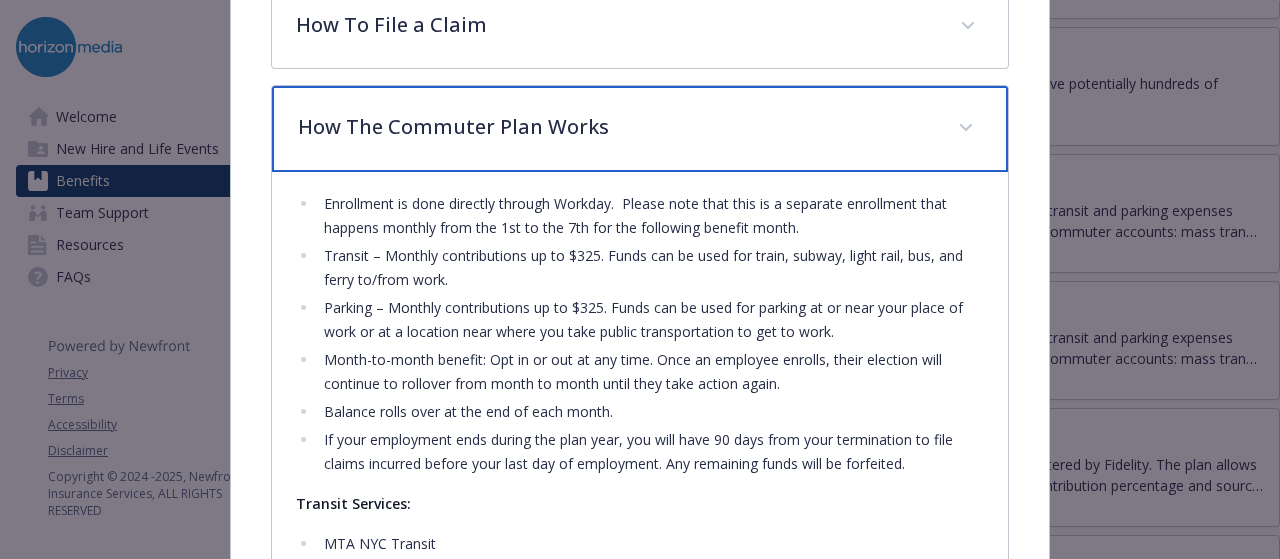 scroll, scrollTop: 800, scrollLeft: 0, axis: vertical 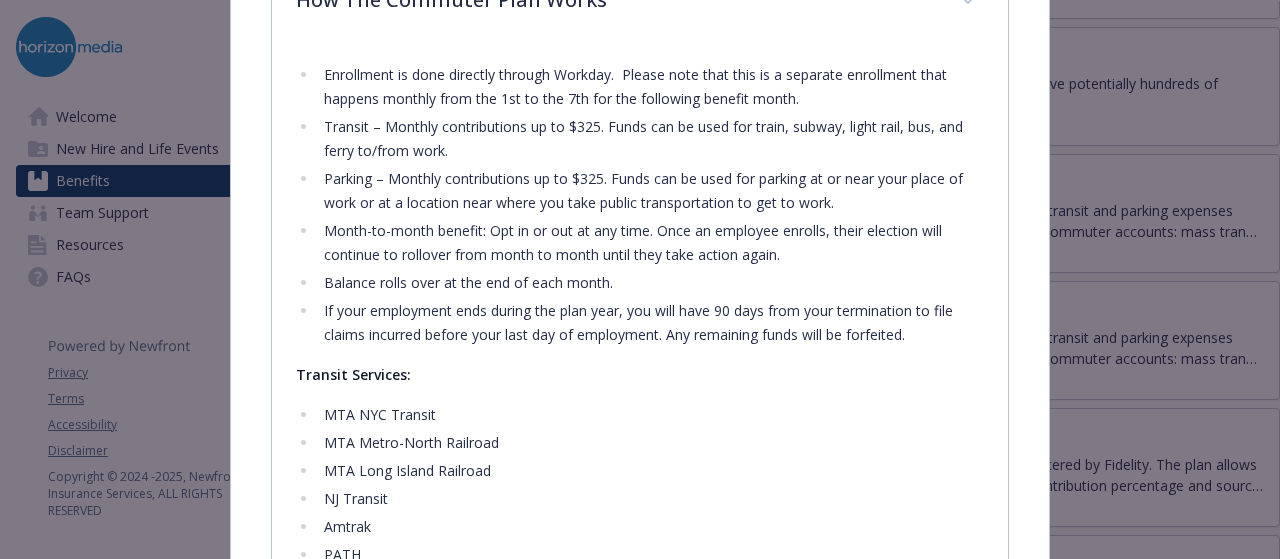 click on "Balance rolls over at the end of each month." at bounding box center (650, 283) 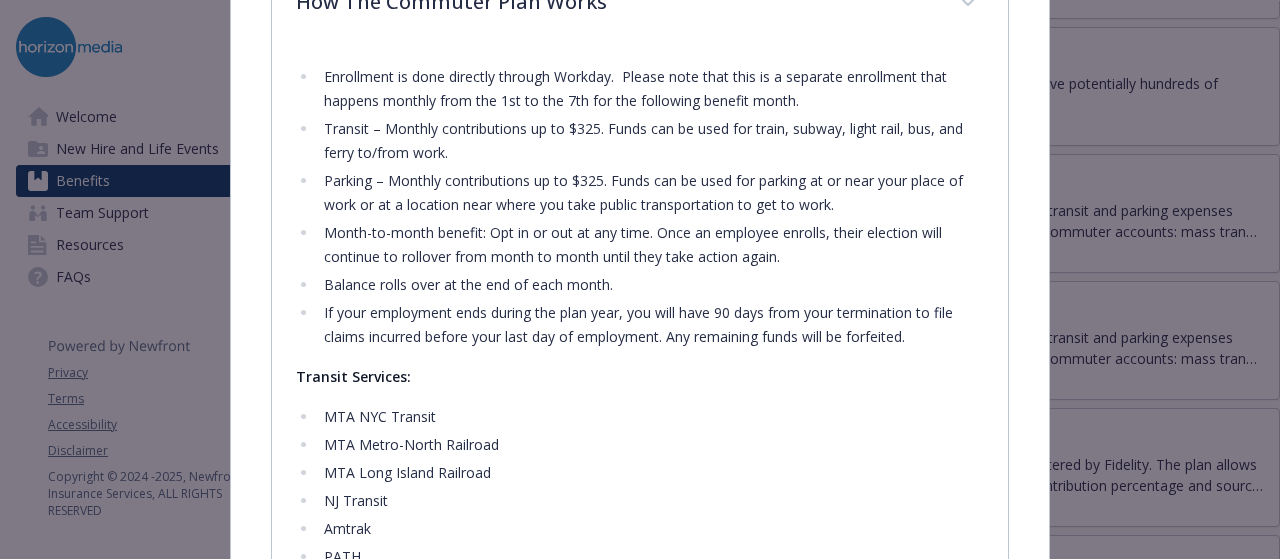 scroll, scrollTop: 998, scrollLeft: 0, axis: vertical 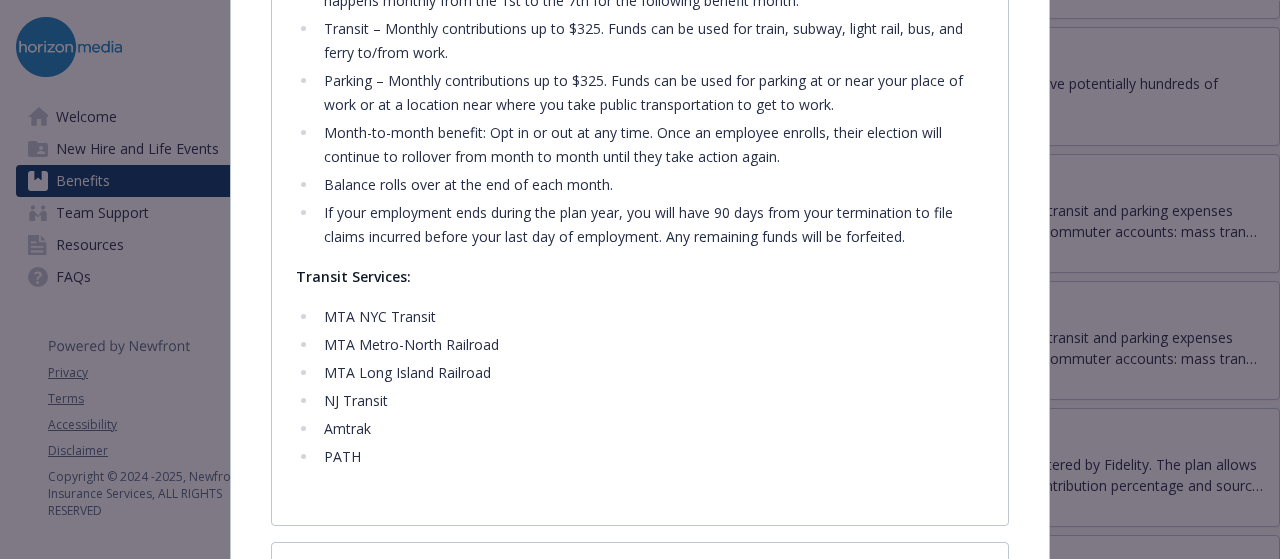 click on "Month-to-month benefit: Opt in or out at any time. Once an employee enrolls, their election will continue to rollover from month to month until they take action again." at bounding box center (650, 145) 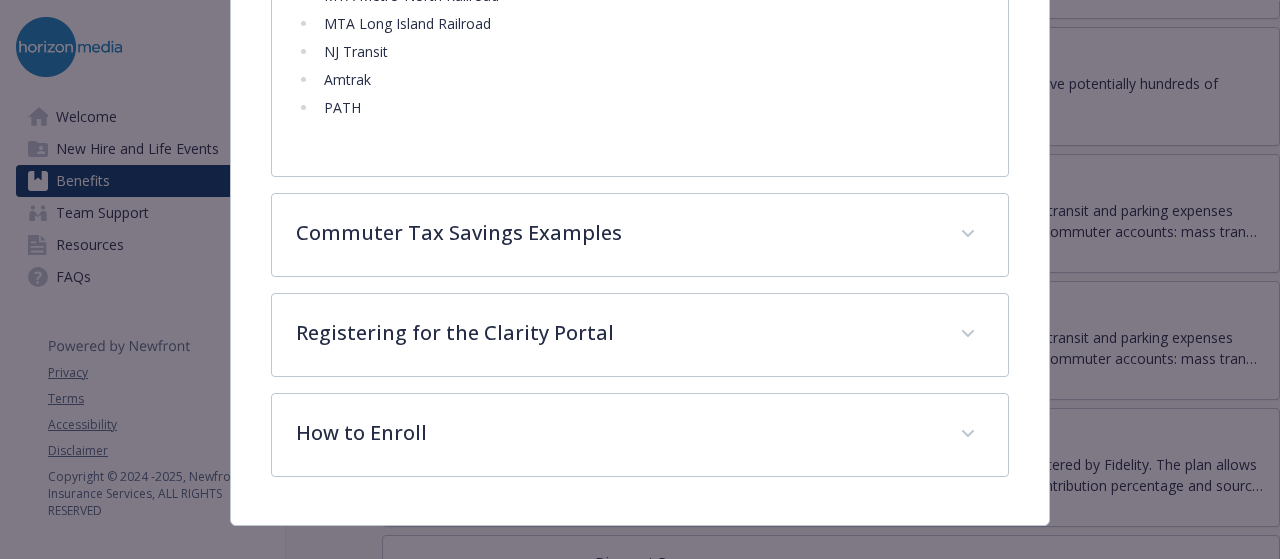scroll, scrollTop: 1368, scrollLeft: 0, axis: vertical 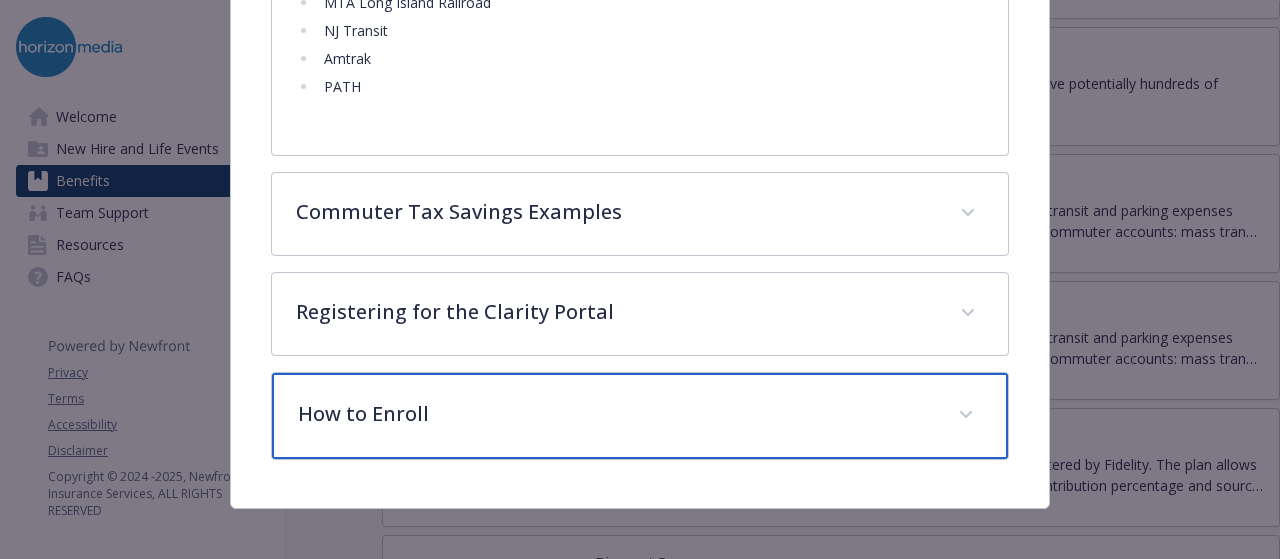 click 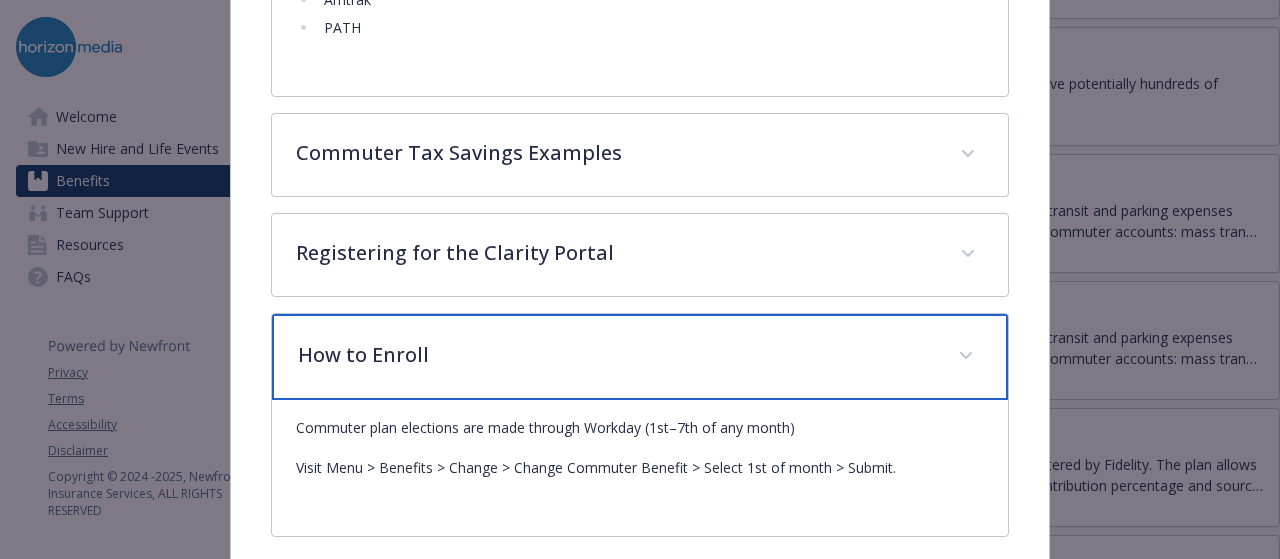 scroll, scrollTop: 1508, scrollLeft: 0, axis: vertical 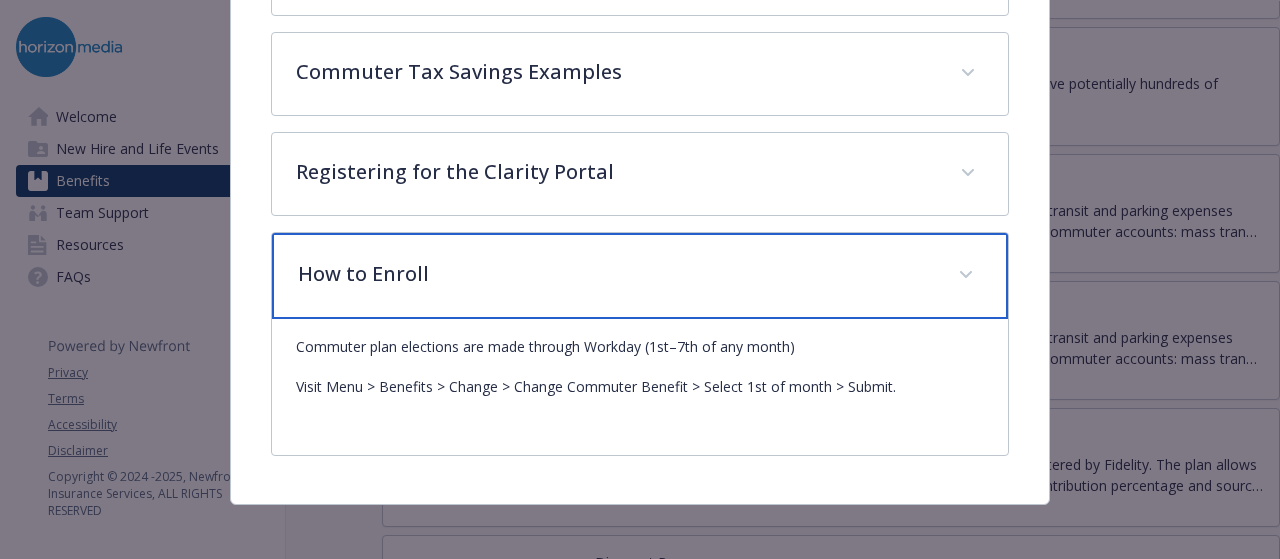 click on "How to Enroll" at bounding box center [639, 276] 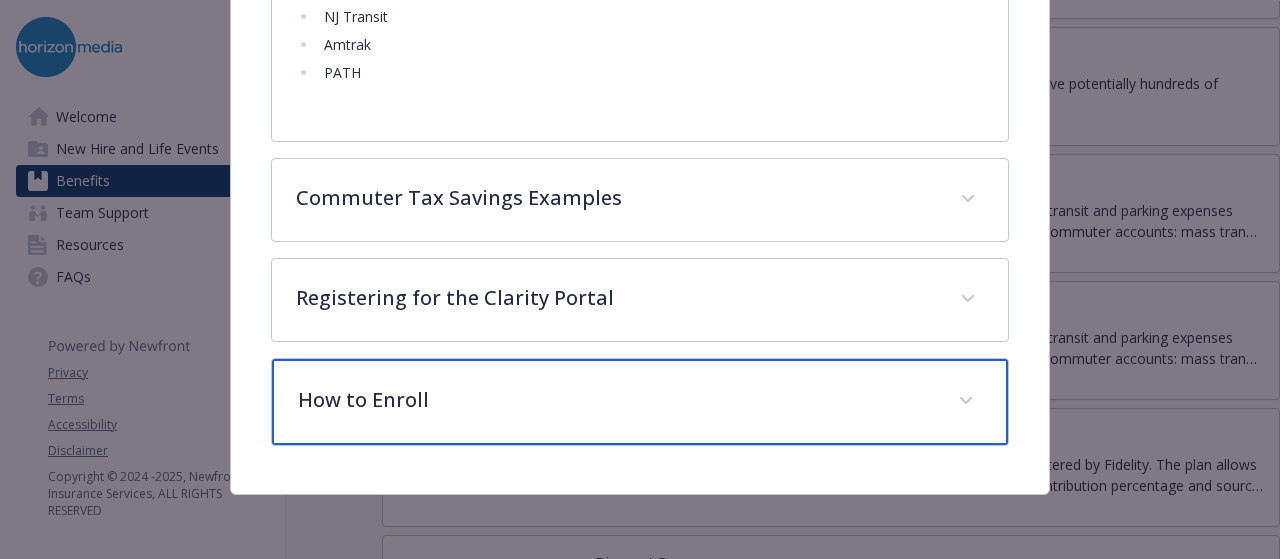 scroll, scrollTop: 1372, scrollLeft: 0, axis: vertical 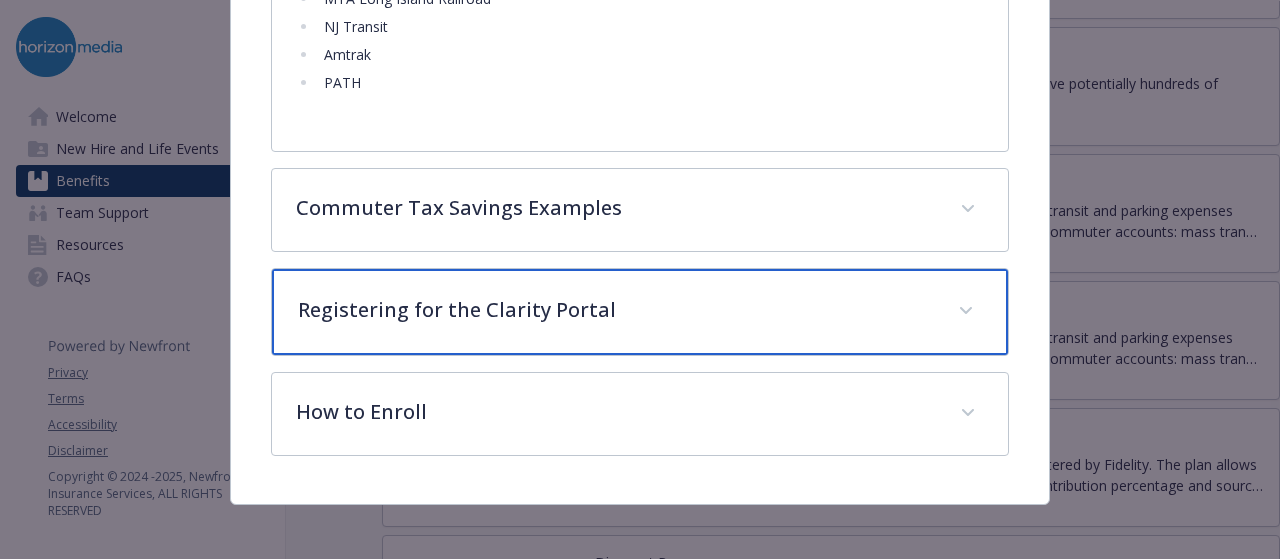 click on "Registering for the Clarity Portal" at bounding box center (639, 312) 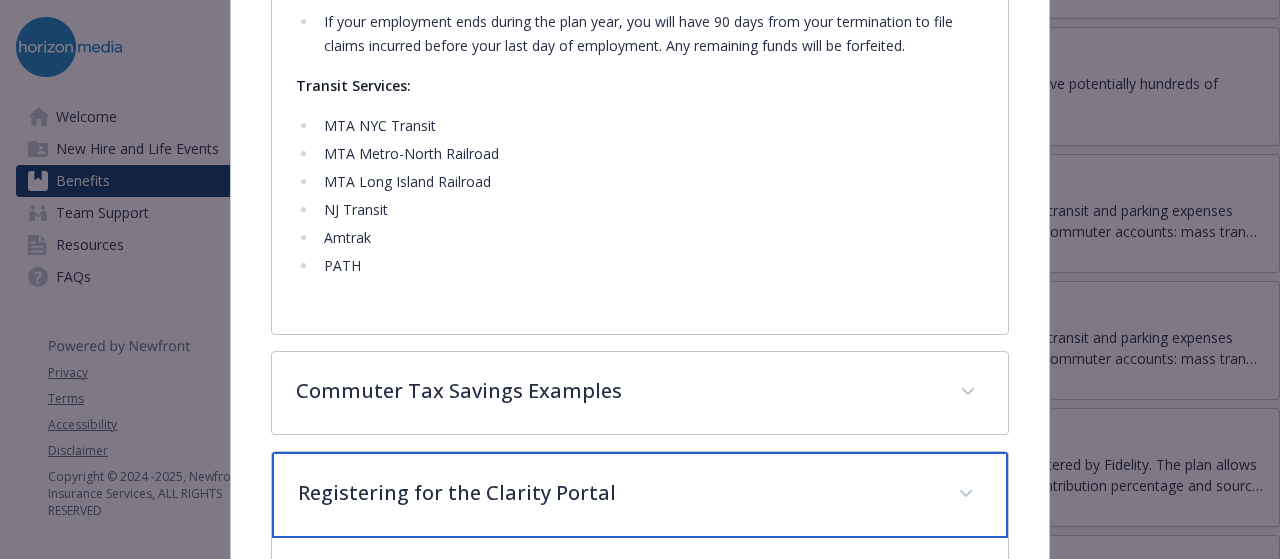 scroll, scrollTop: 1208, scrollLeft: 0, axis: vertical 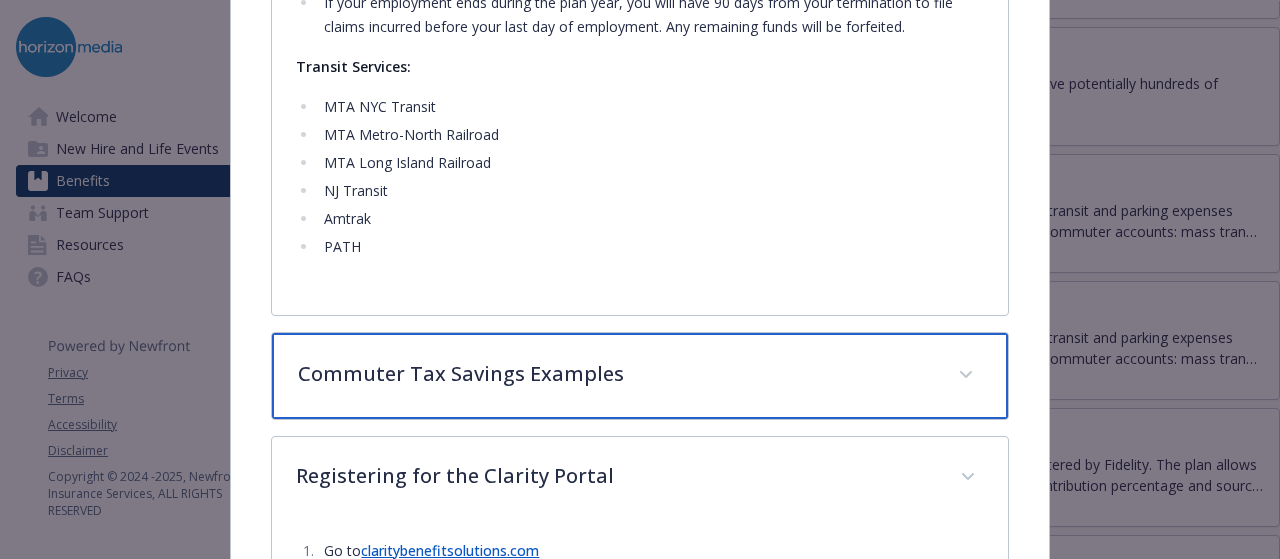 click on "Commuter Tax Savings Examples" at bounding box center (615, 374) 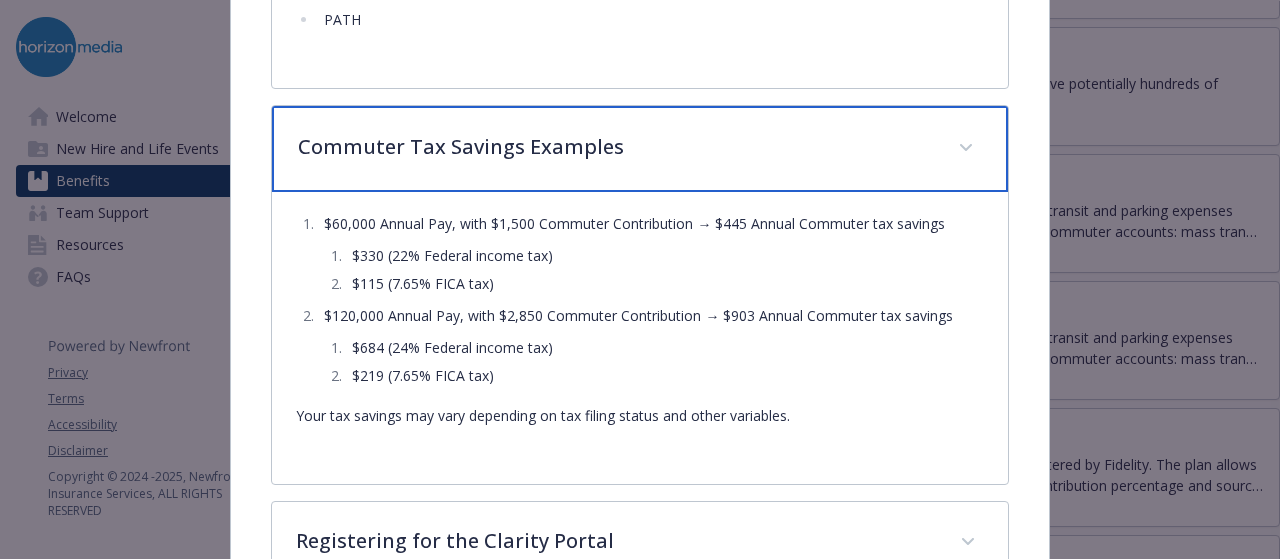 scroll, scrollTop: 1408, scrollLeft: 0, axis: vertical 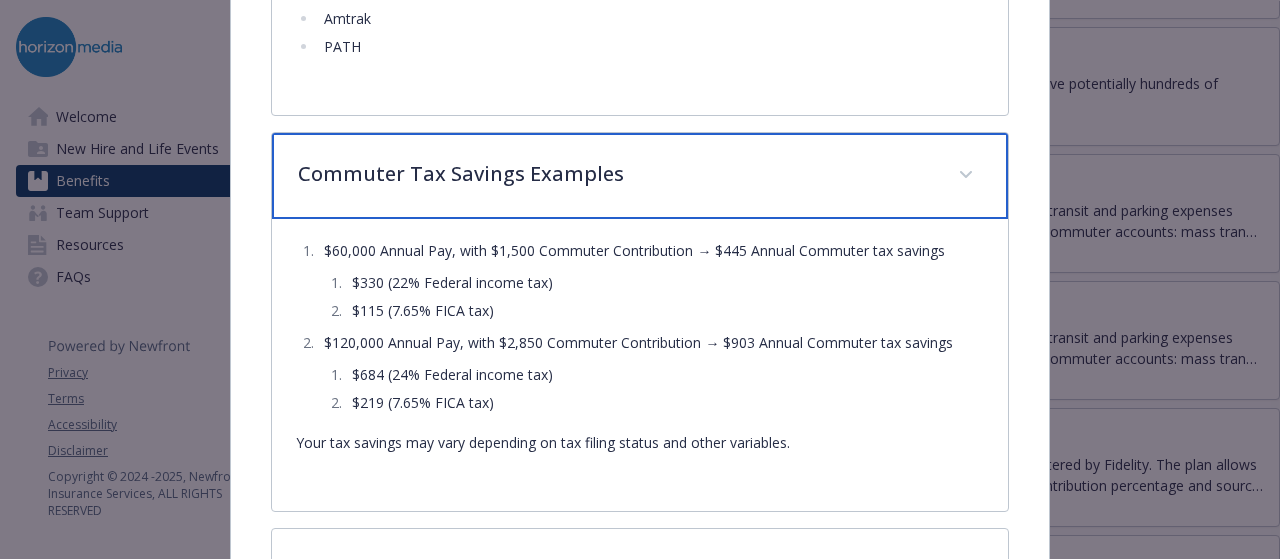 click at bounding box center [966, 175] 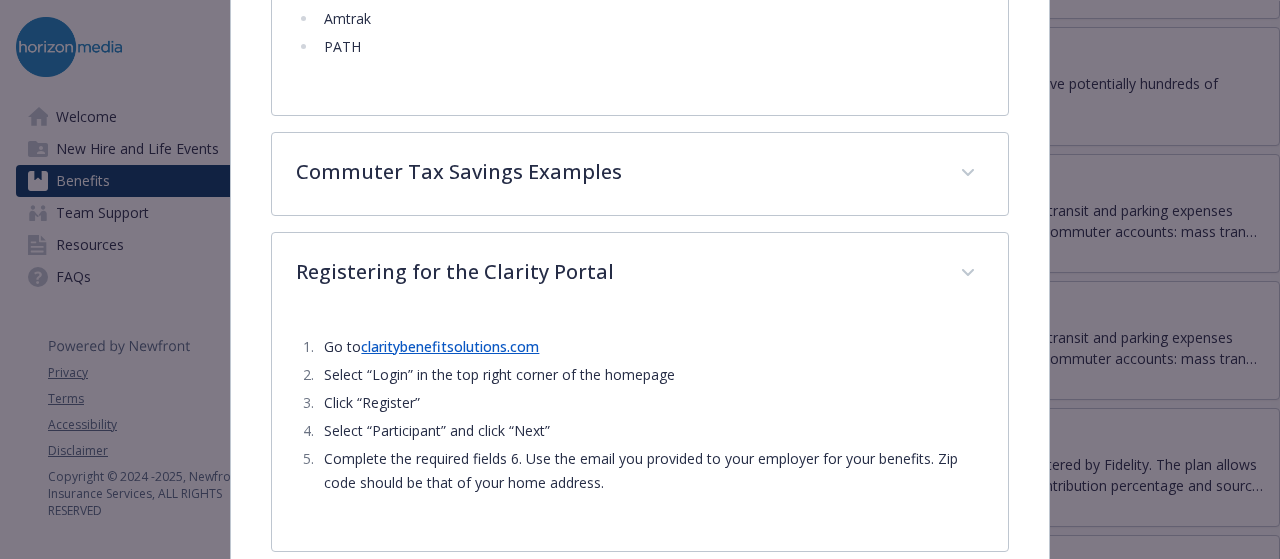 click on "Go to  claritybenefitsolutions.com
Select “Login” in the top right corner of the homepage
Click “Register”
Select “Participant” and click “Next”
Complete the required fields 6. Use the email you provided to your employer for your benefits. Zip code should be that of your [HOME] address." at bounding box center (639, 415) 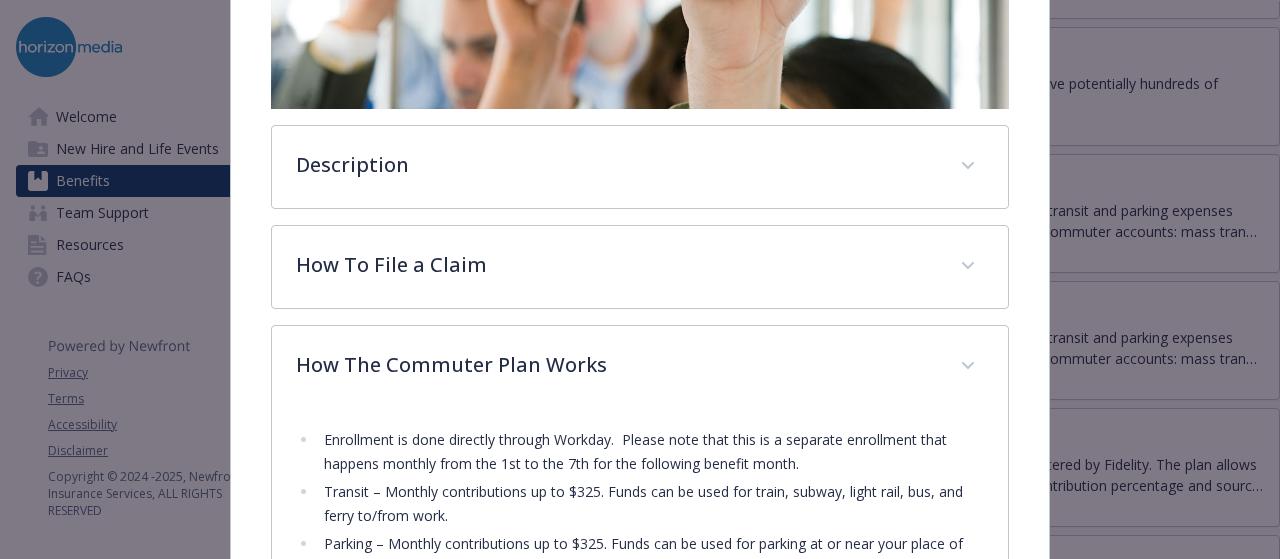 scroll, scrollTop: 508, scrollLeft: 0, axis: vertical 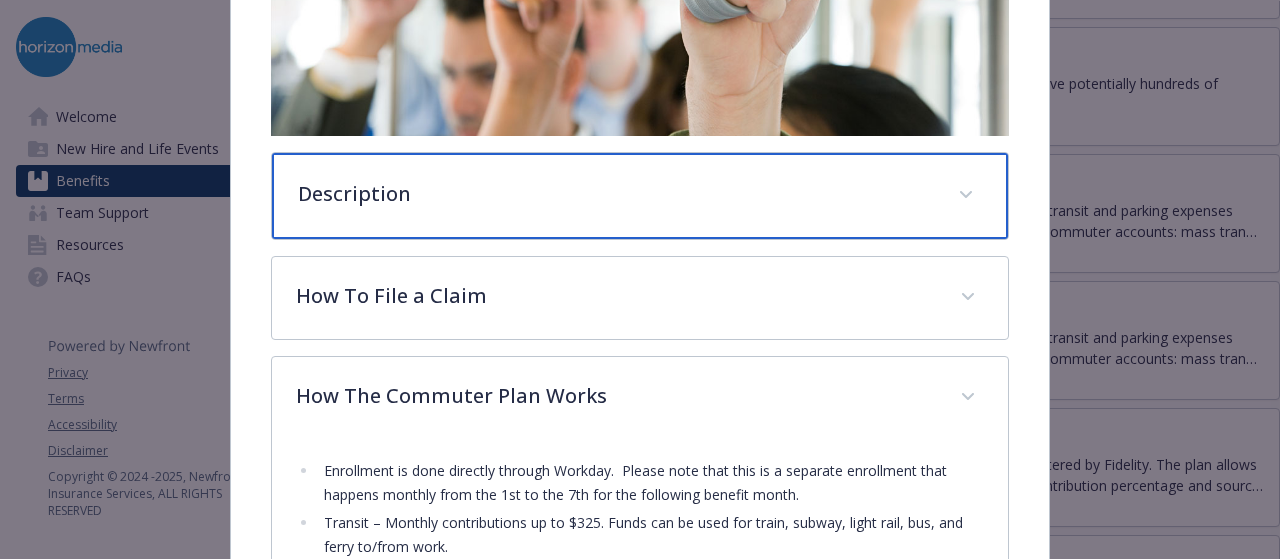 click at bounding box center [966, 195] 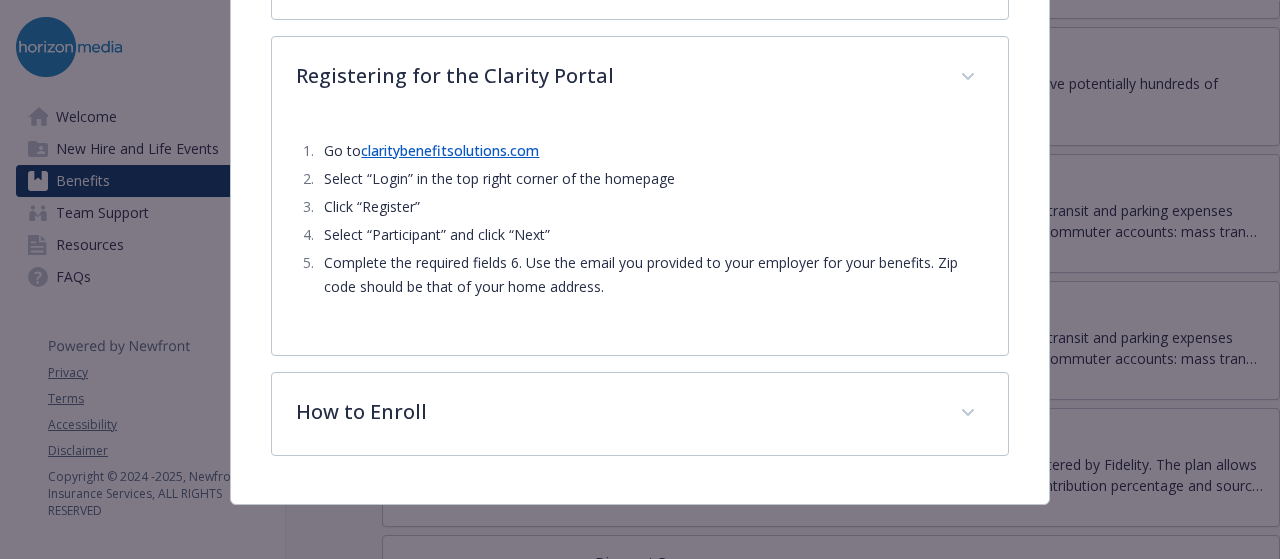 scroll, scrollTop: 1840, scrollLeft: 0, axis: vertical 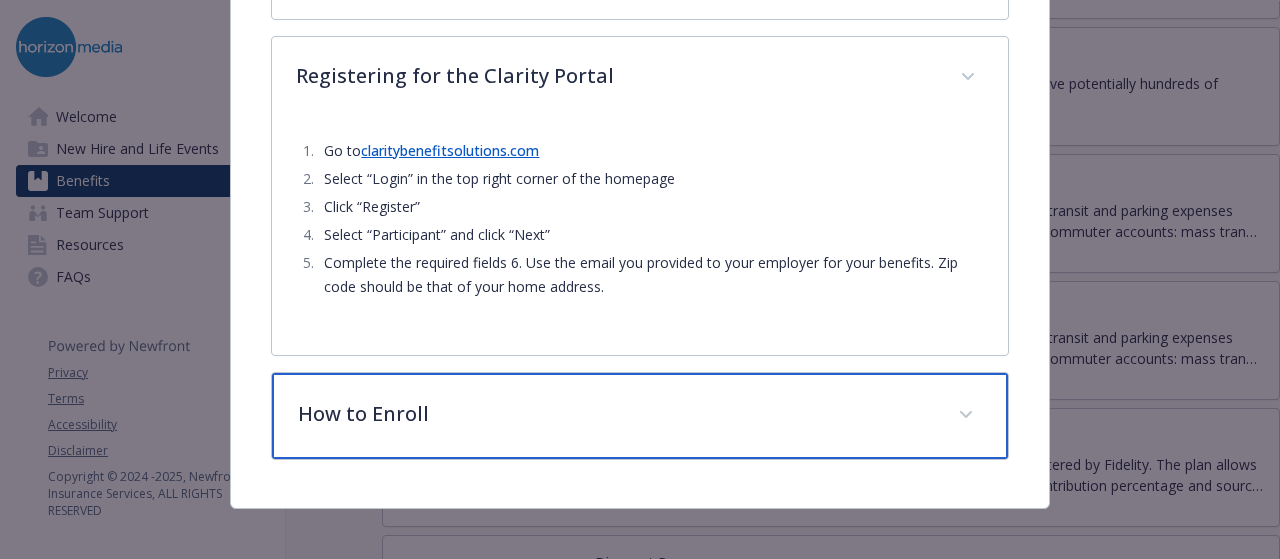click 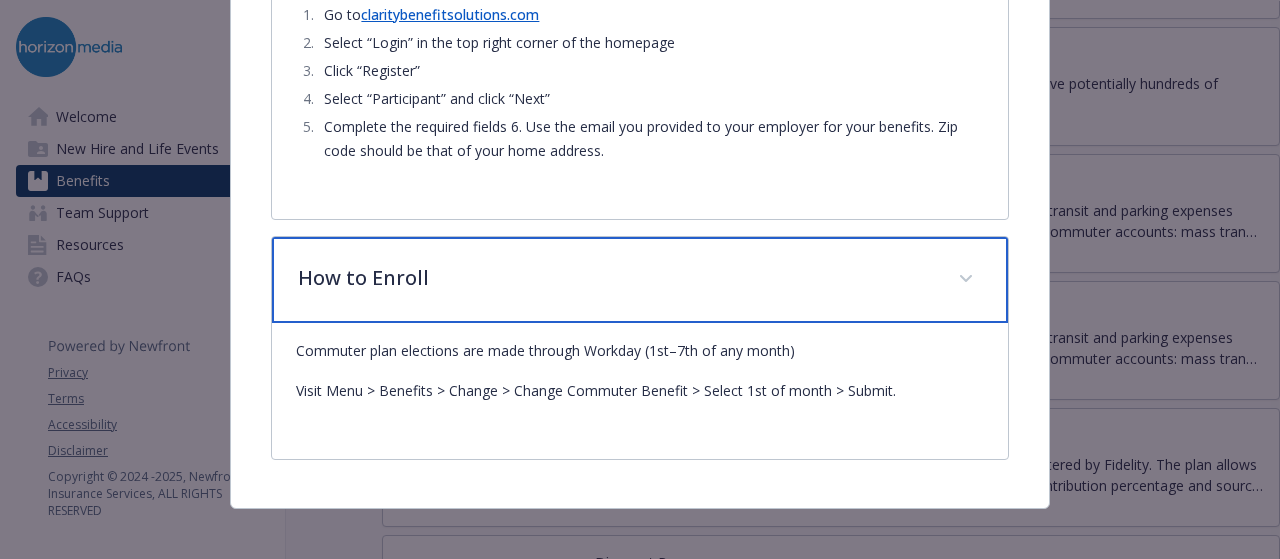 scroll, scrollTop: 1976, scrollLeft: 0, axis: vertical 